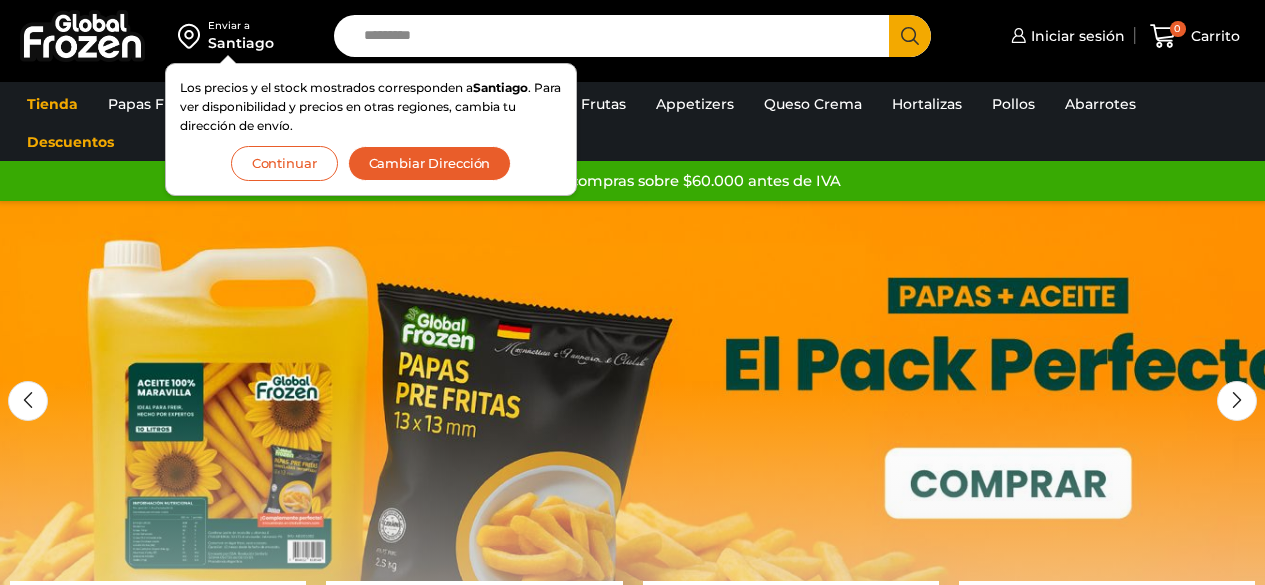 scroll, scrollTop: 0, scrollLeft: 0, axis: both 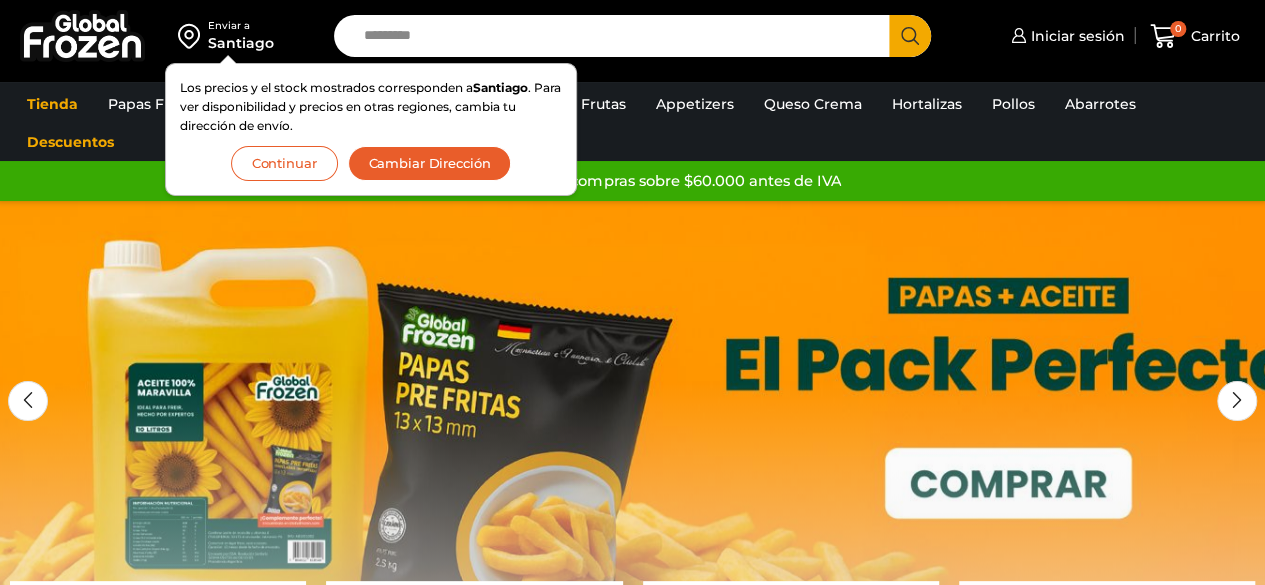 click on "Cambiar Dirección" at bounding box center [430, 163] 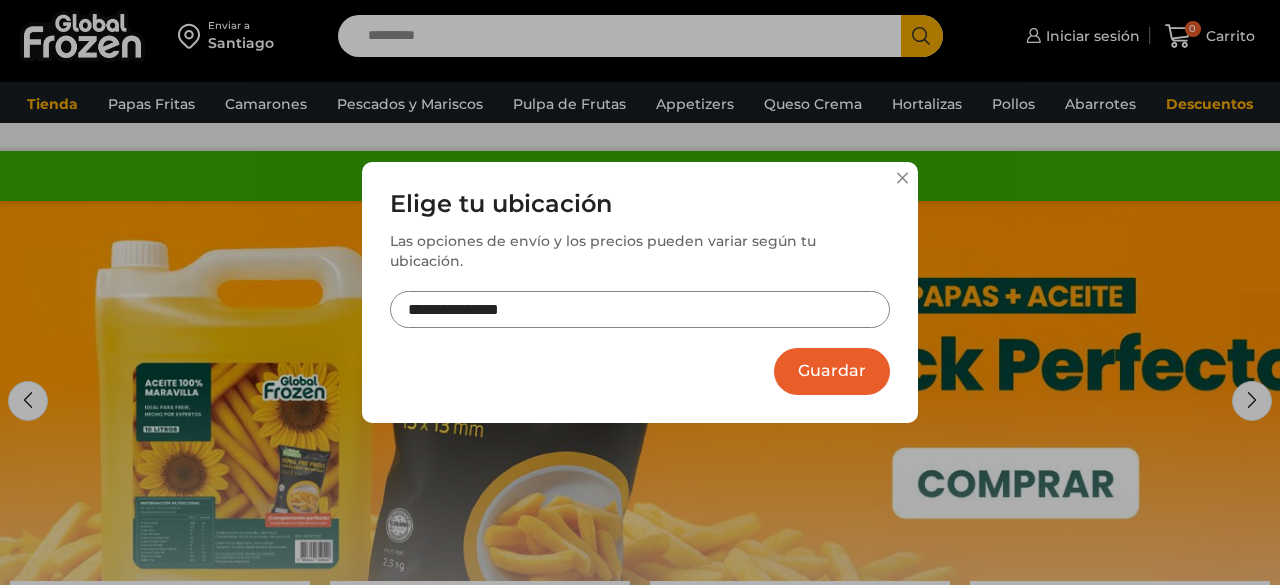 click on "**********" at bounding box center (640, 269) 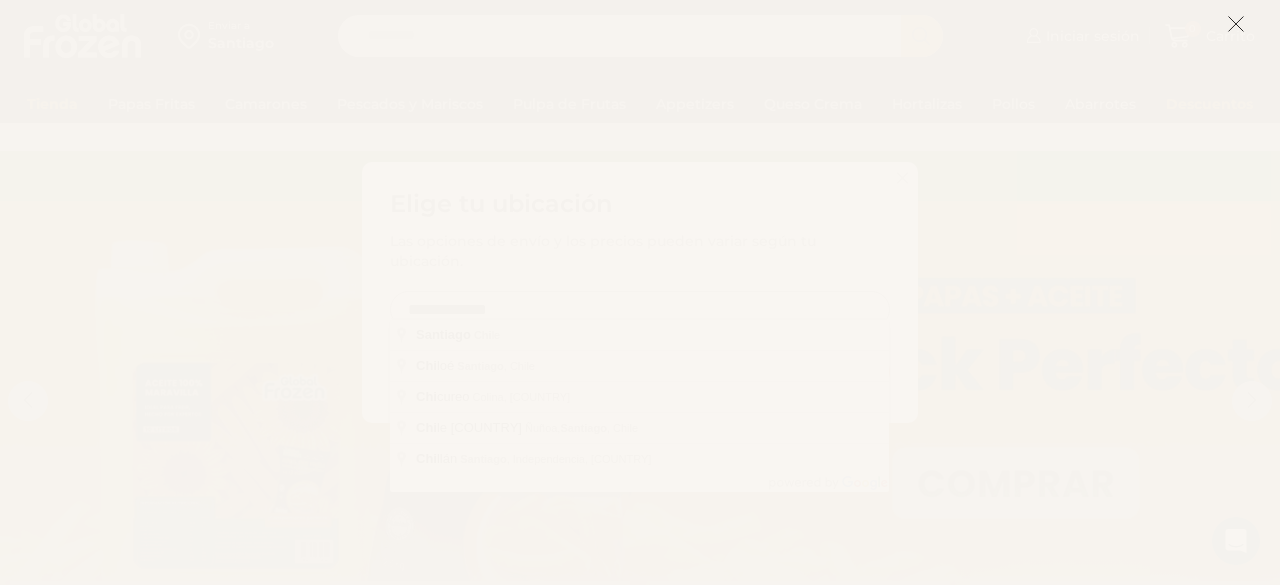 type on "**********" 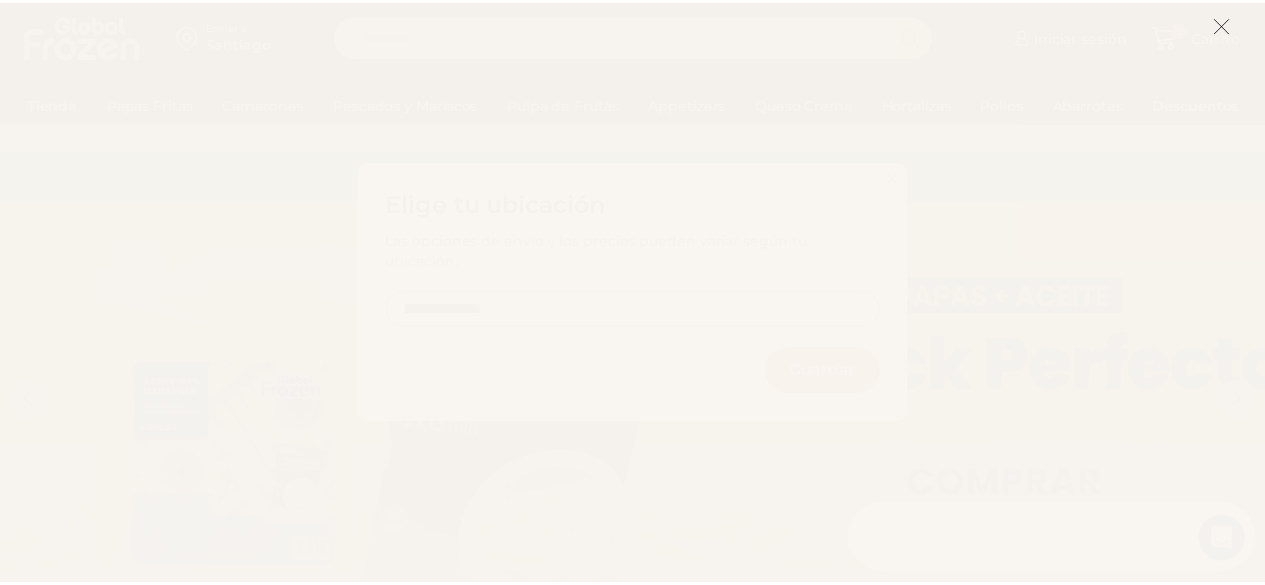 scroll, scrollTop: 0, scrollLeft: 0, axis: both 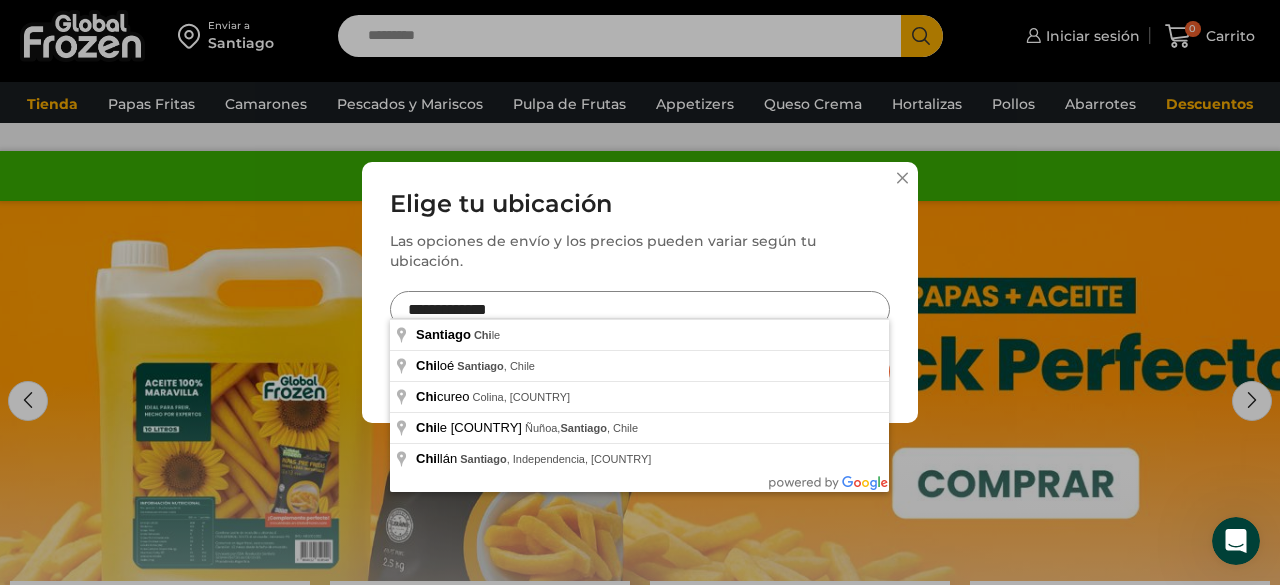 click on "**********" at bounding box center [640, 309] 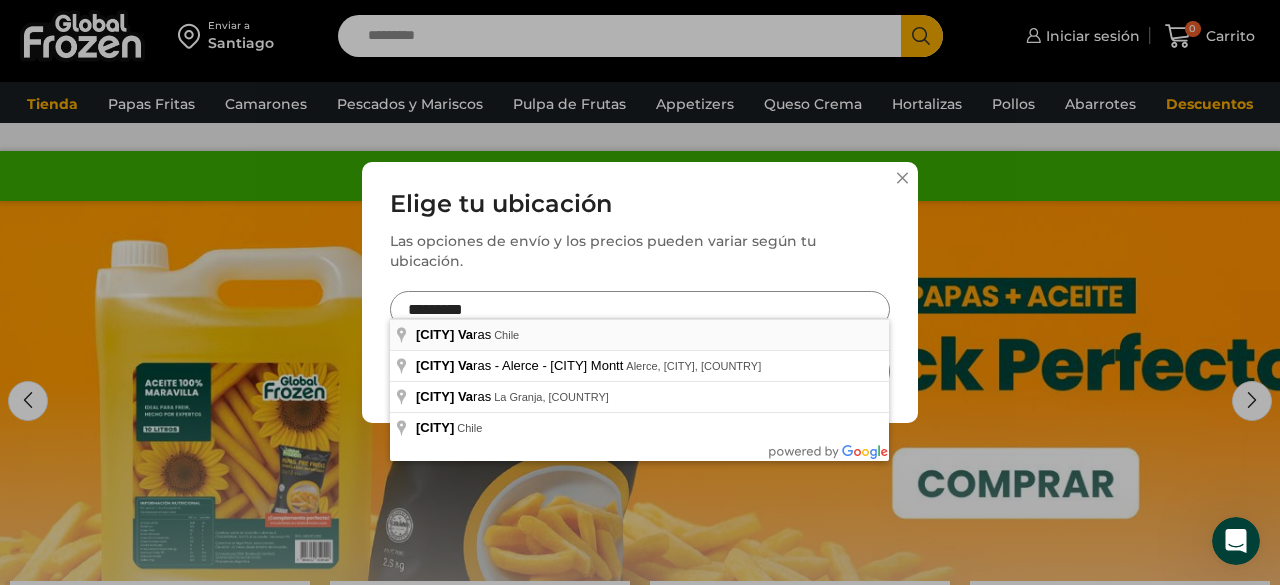type on "**********" 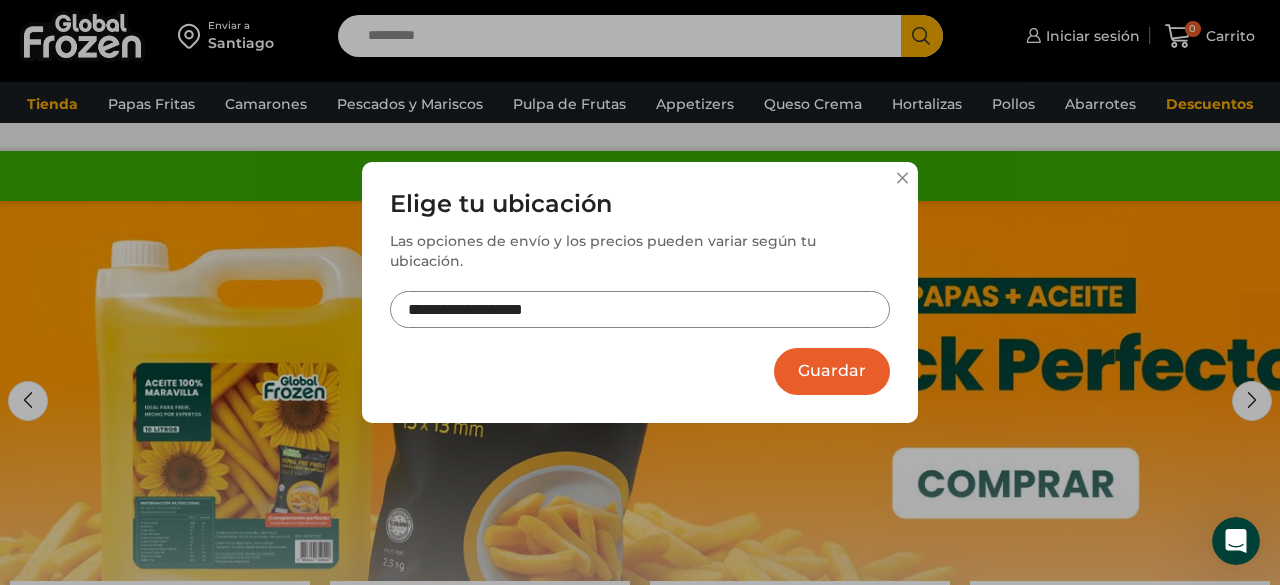 click on "Guardar" at bounding box center (832, 371) 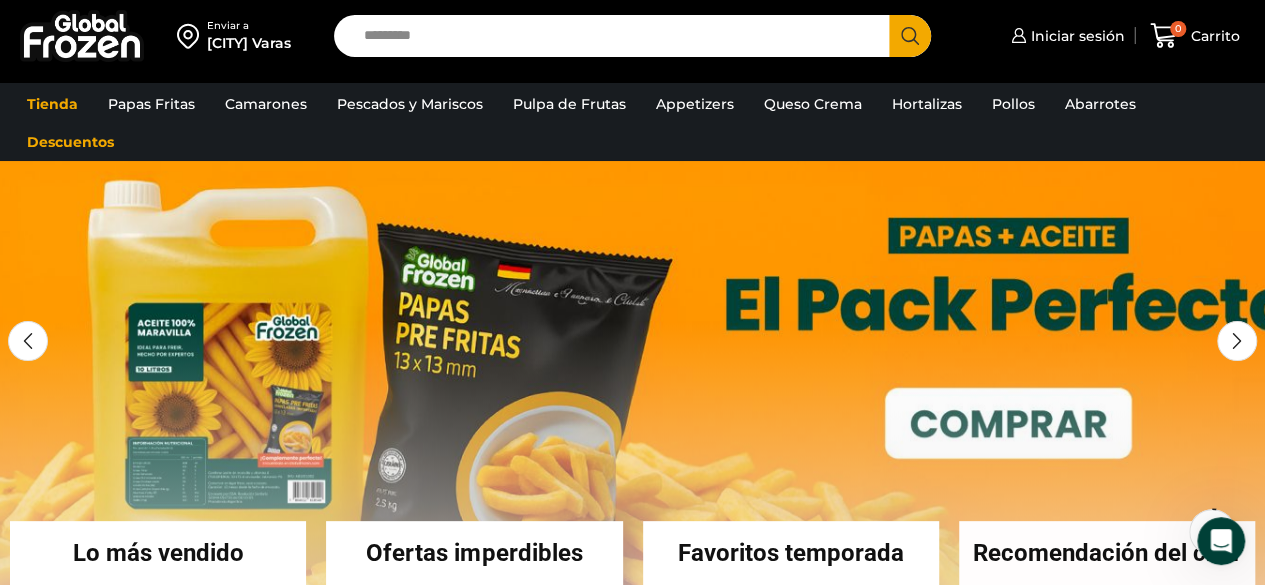 scroll, scrollTop: 70, scrollLeft: 0, axis: vertical 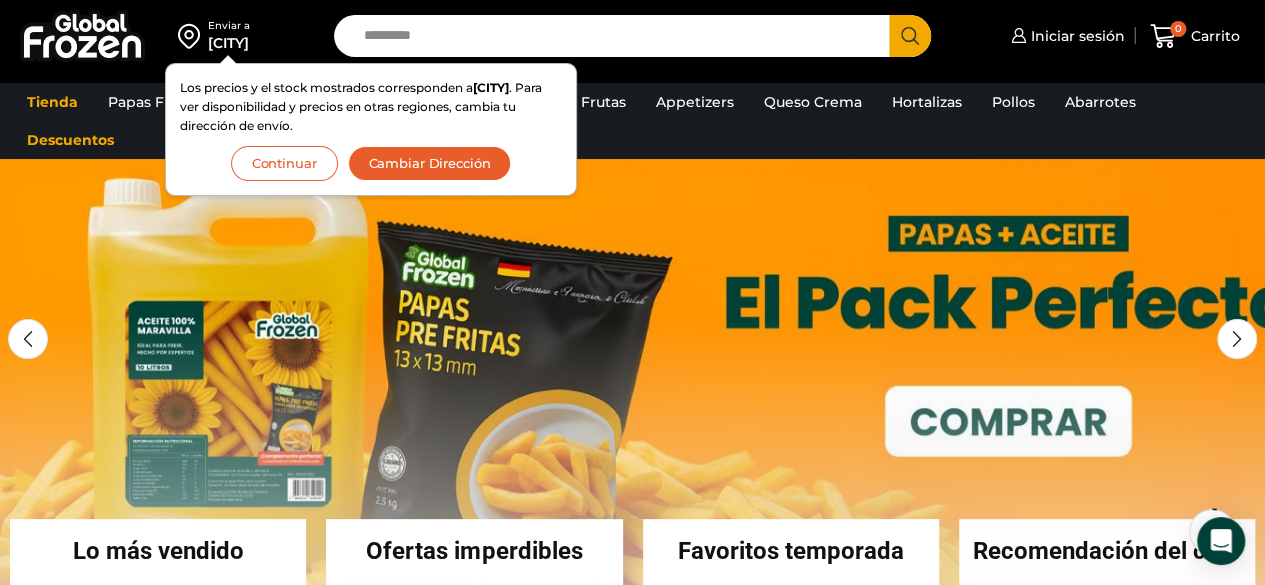 click on "Search input" at bounding box center [617, 36] 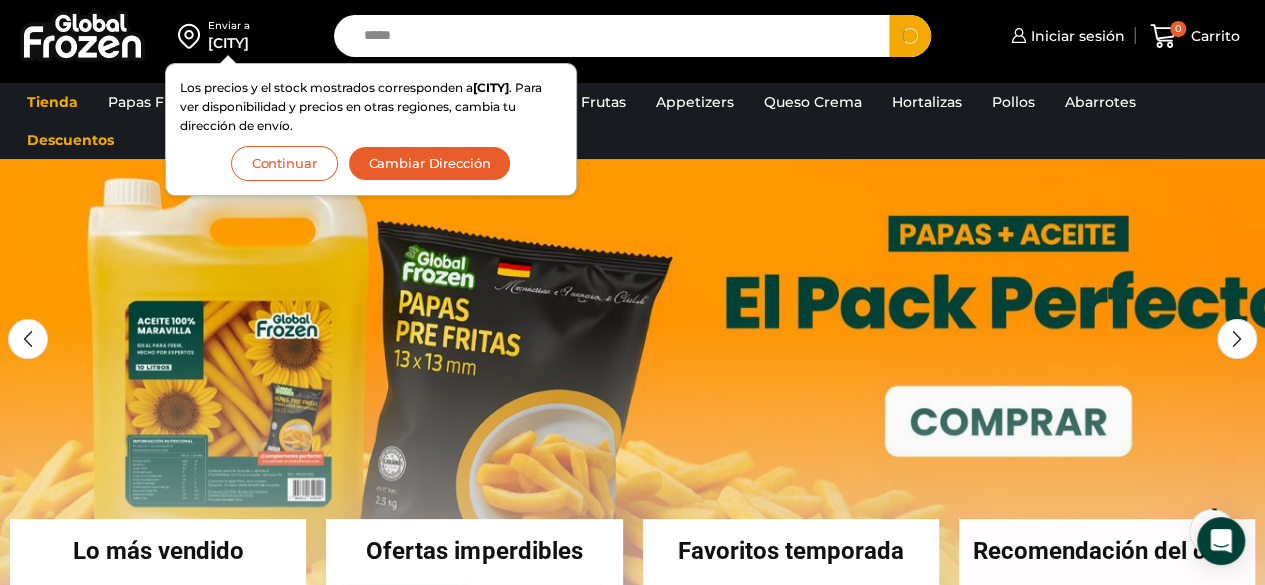 type on "*****" 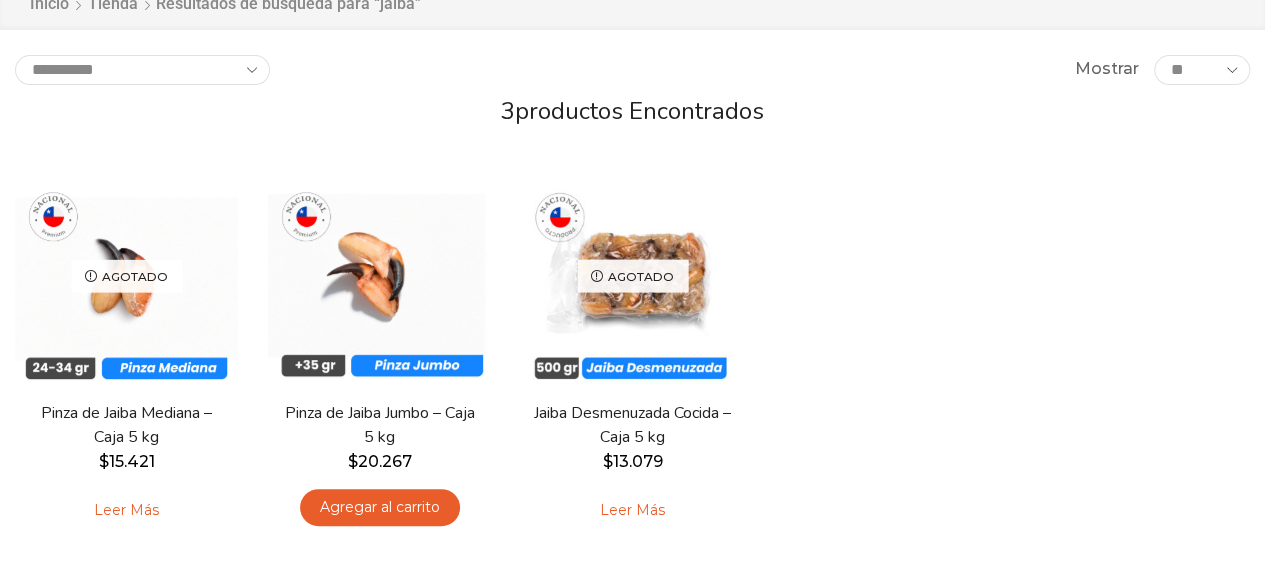 scroll, scrollTop: 224, scrollLeft: 0, axis: vertical 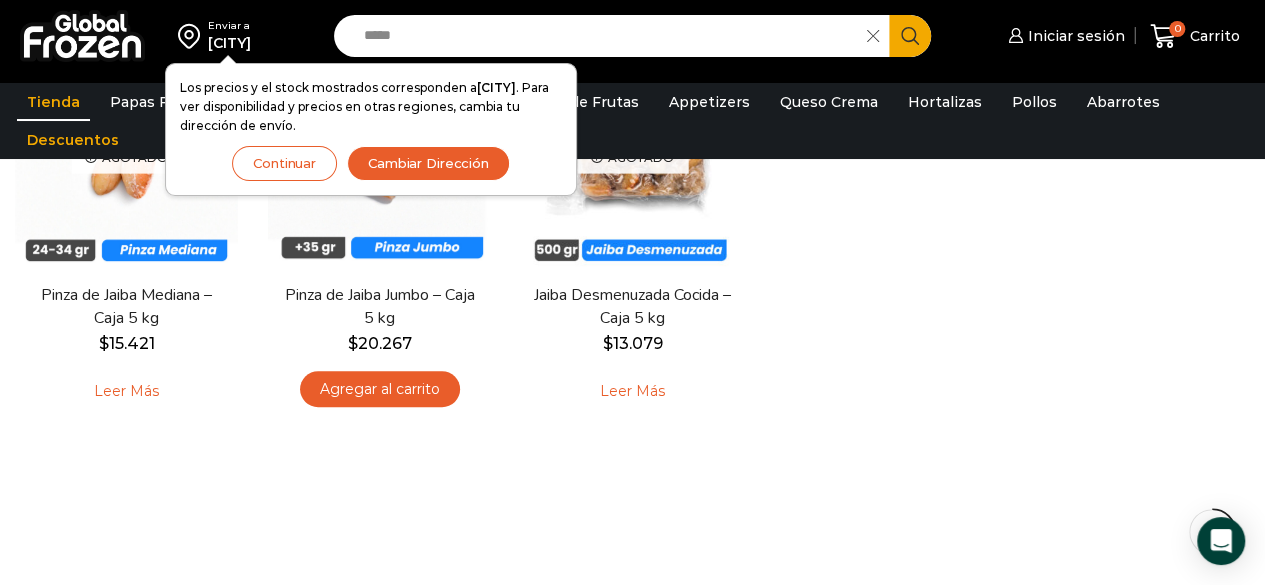 click on "Continuar" at bounding box center (284, 163) 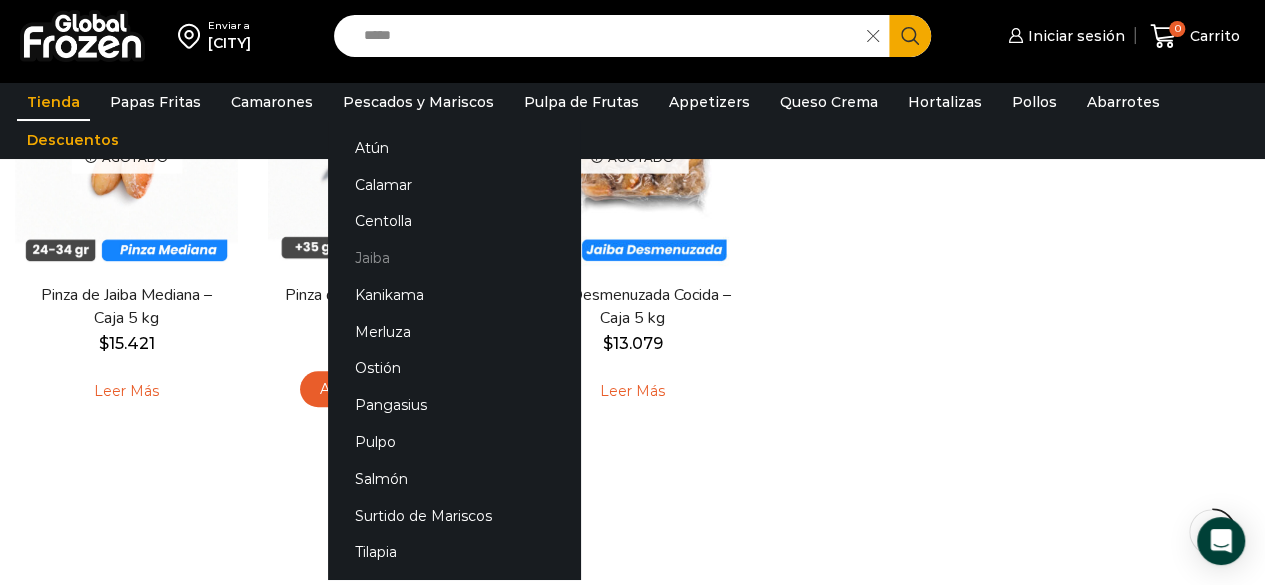 scroll, scrollTop: 424, scrollLeft: 0, axis: vertical 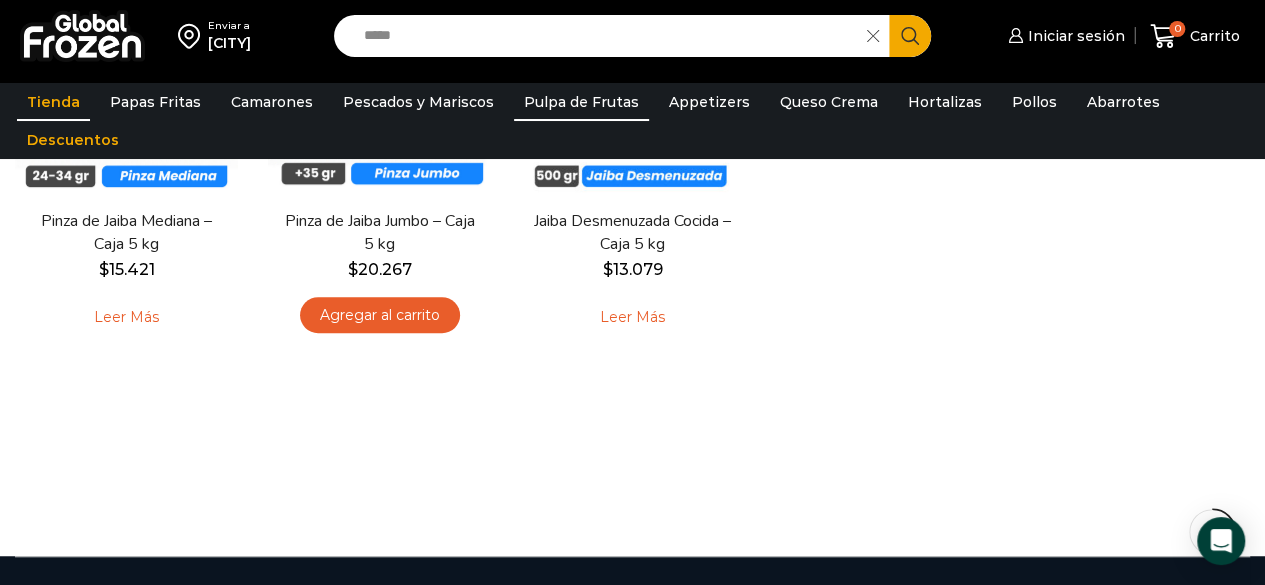 click on "Pulpa de Frutas" at bounding box center [581, 102] 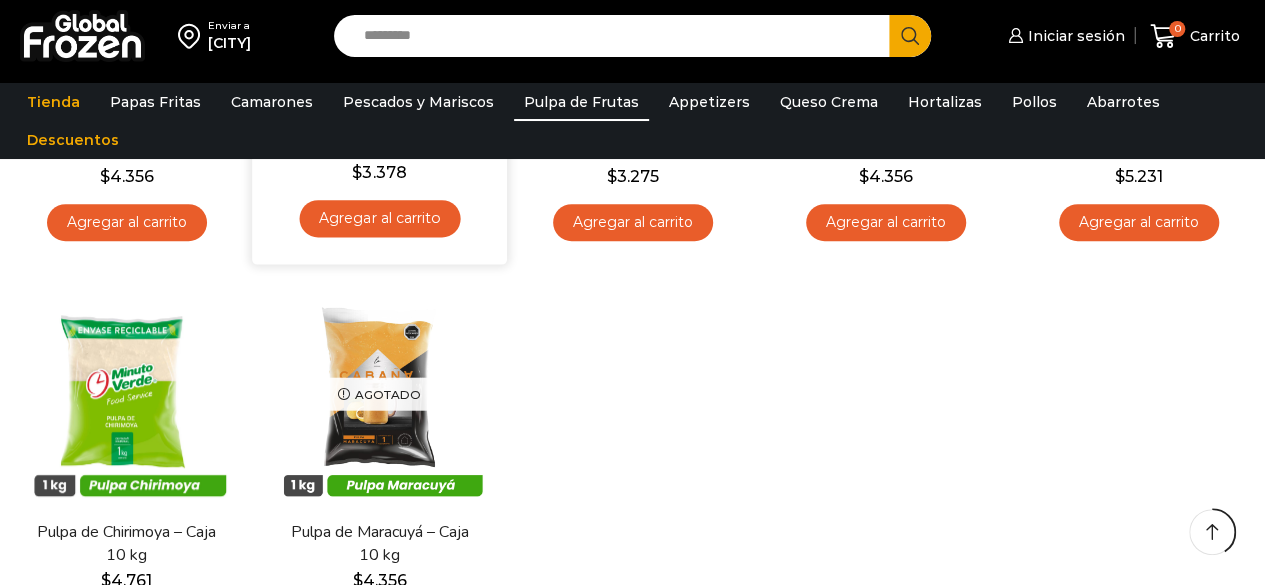 scroll, scrollTop: 465, scrollLeft: 0, axis: vertical 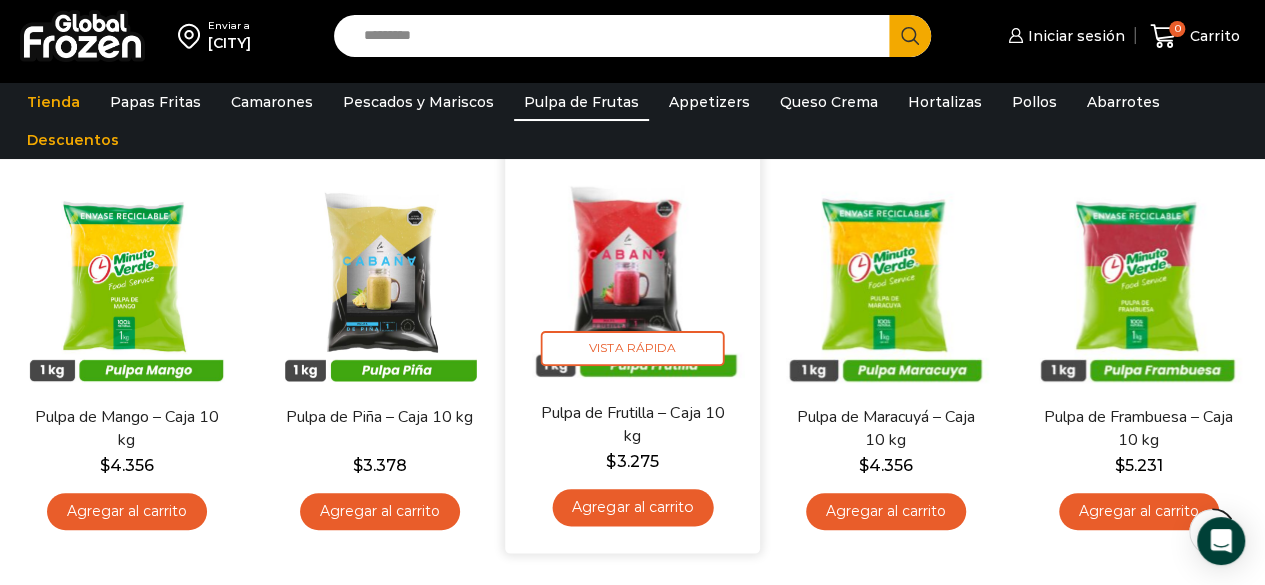 click at bounding box center [632, 274] 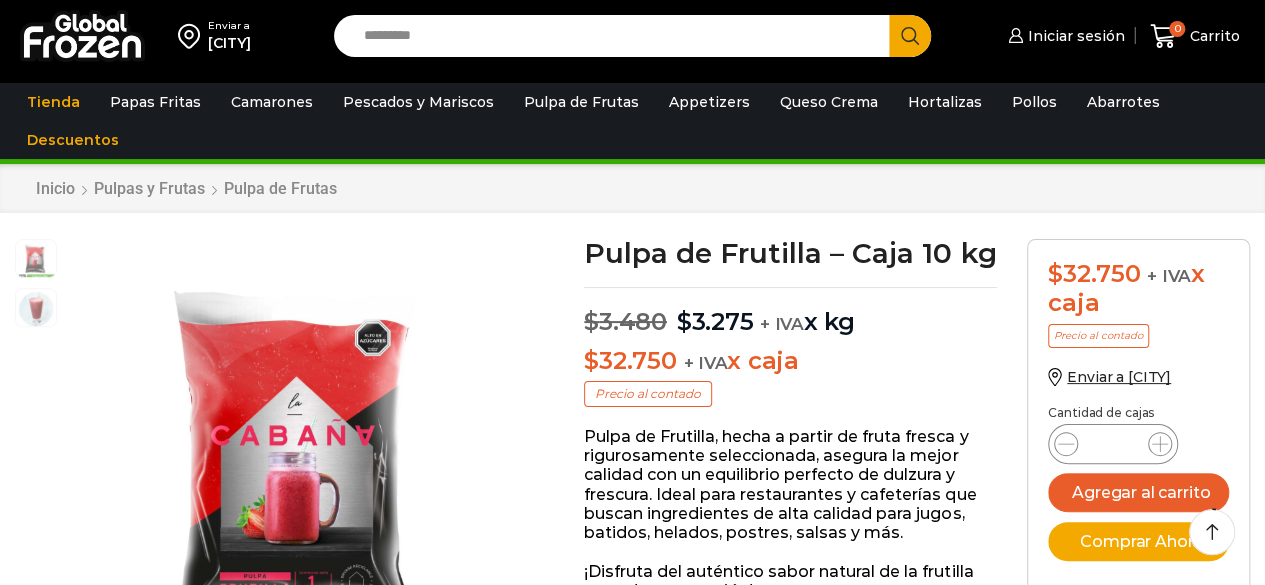 scroll, scrollTop: 66, scrollLeft: 0, axis: vertical 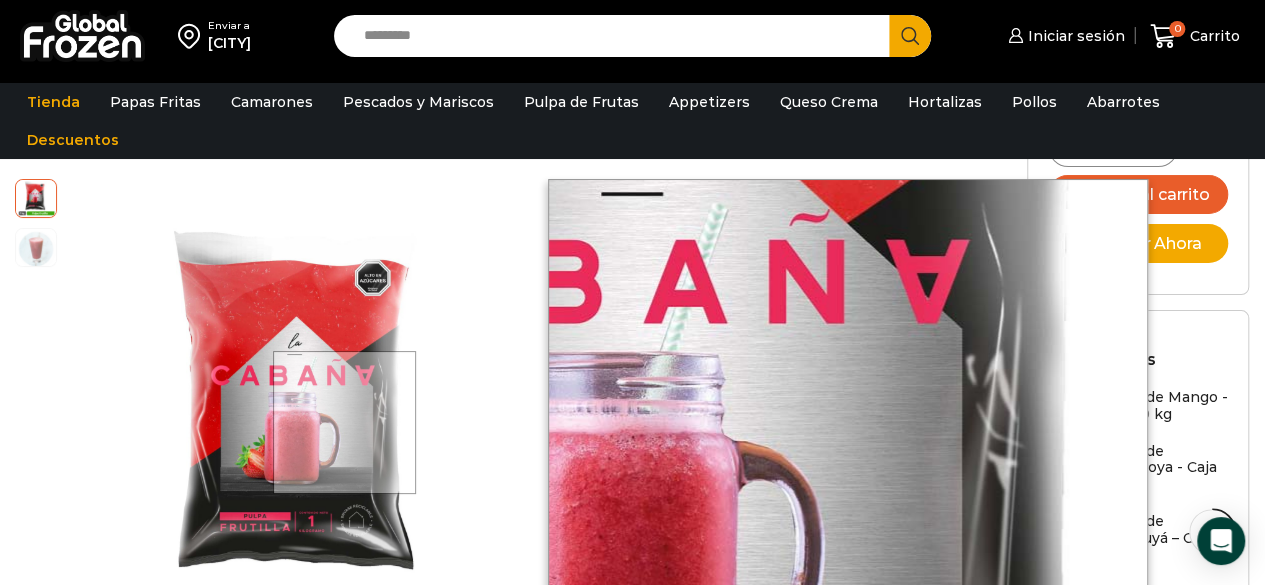 click at bounding box center [344, 422] 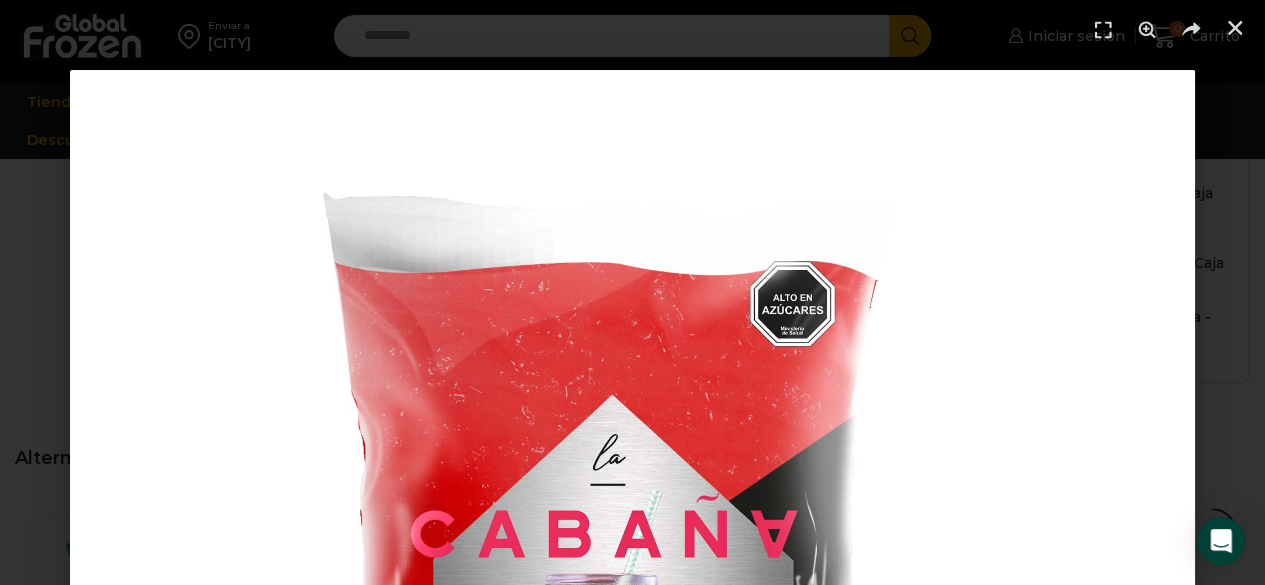 scroll, scrollTop: 1168, scrollLeft: 0, axis: vertical 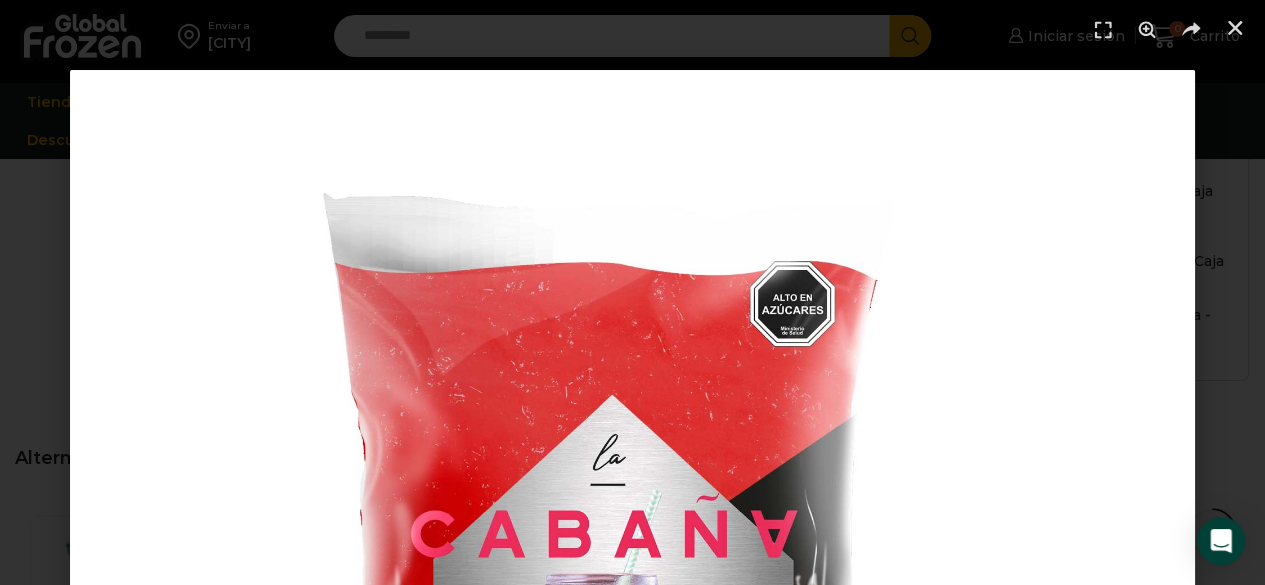 click at bounding box center (632, 632) 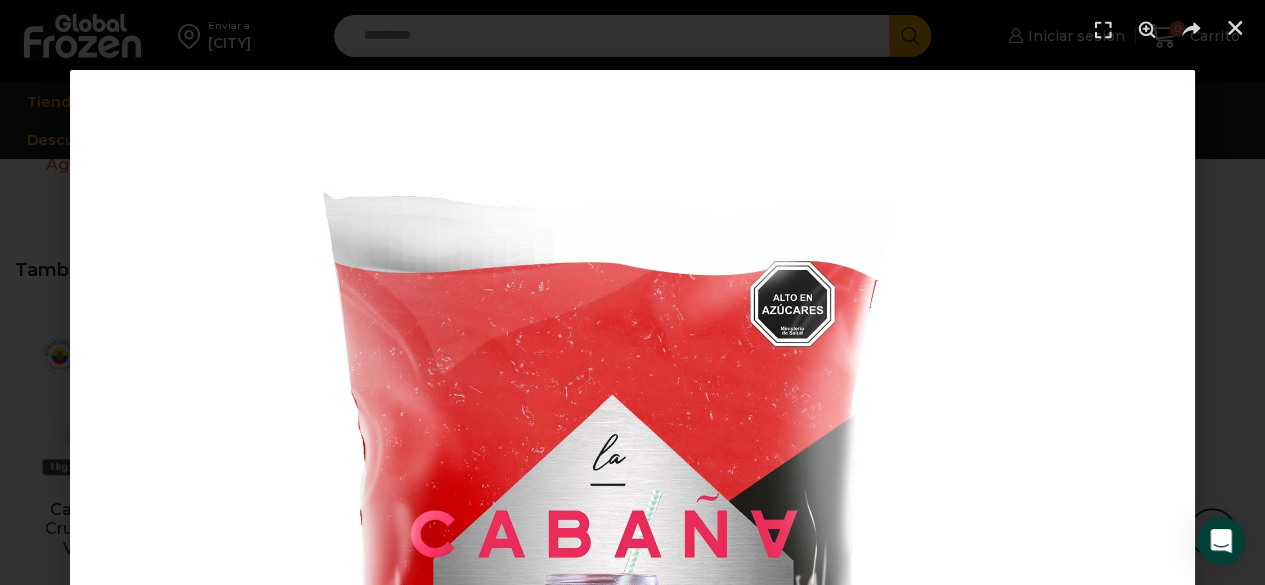 scroll, scrollTop: 2456, scrollLeft: 0, axis: vertical 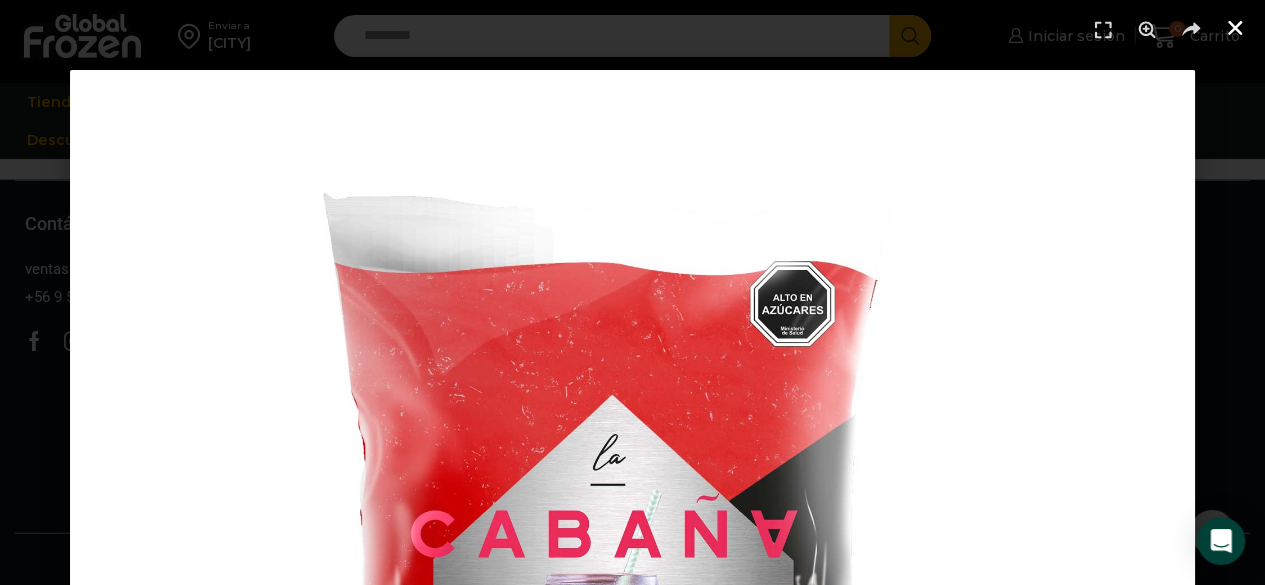 click 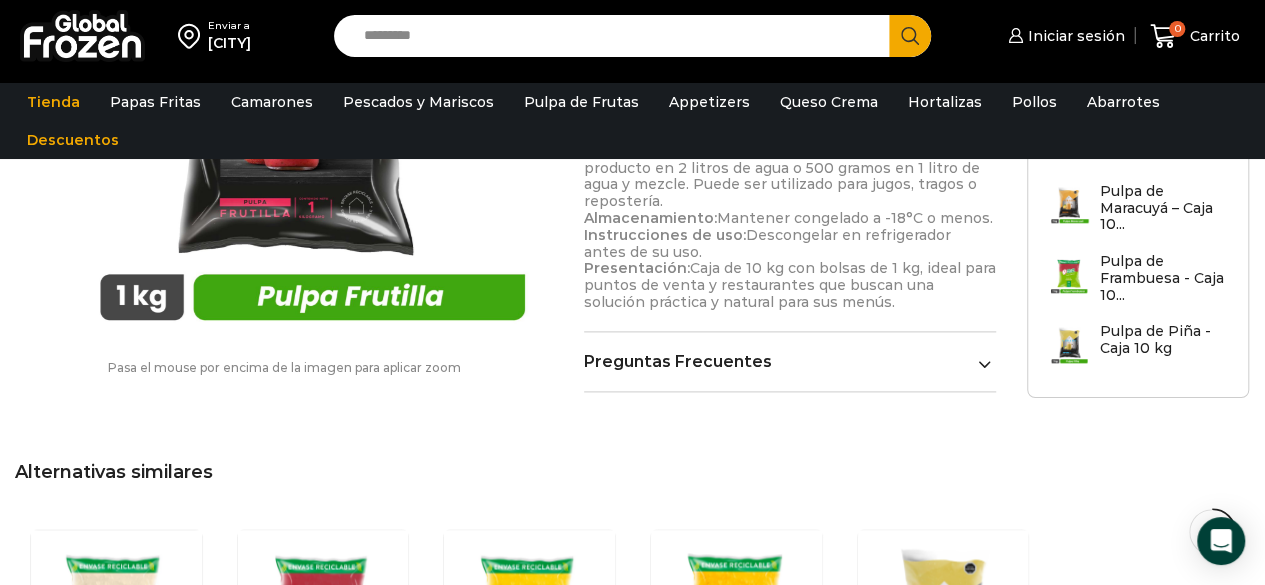 scroll, scrollTop: 1155, scrollLeft: 0, axis: vertical 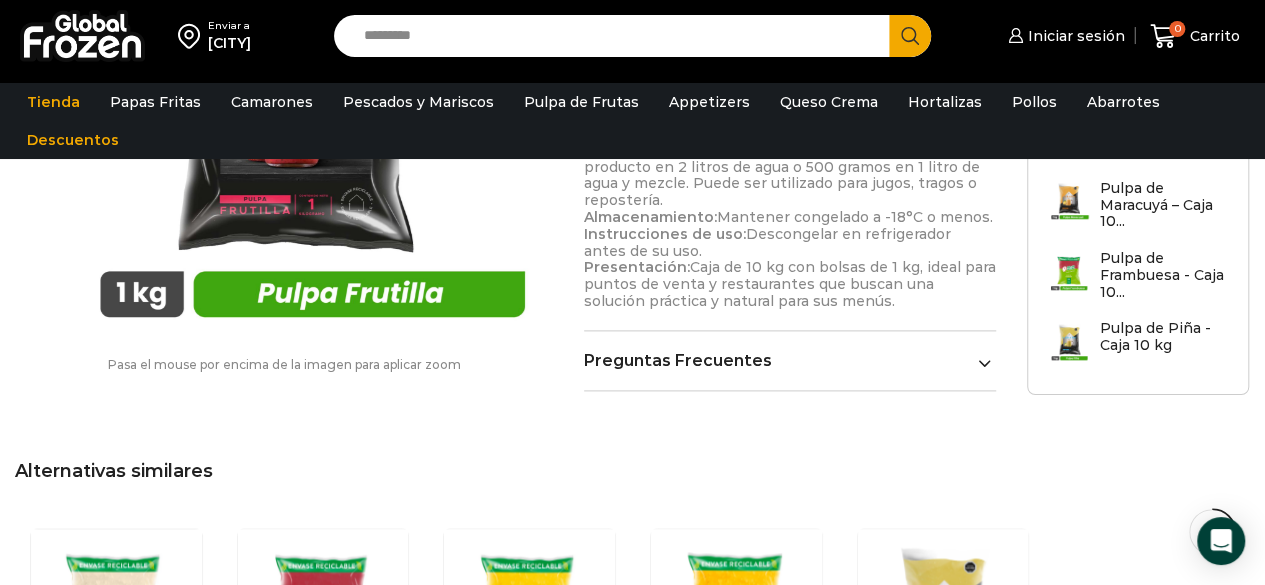 click on "Preguntas Frecuentes" at bounding box center (790, 360) 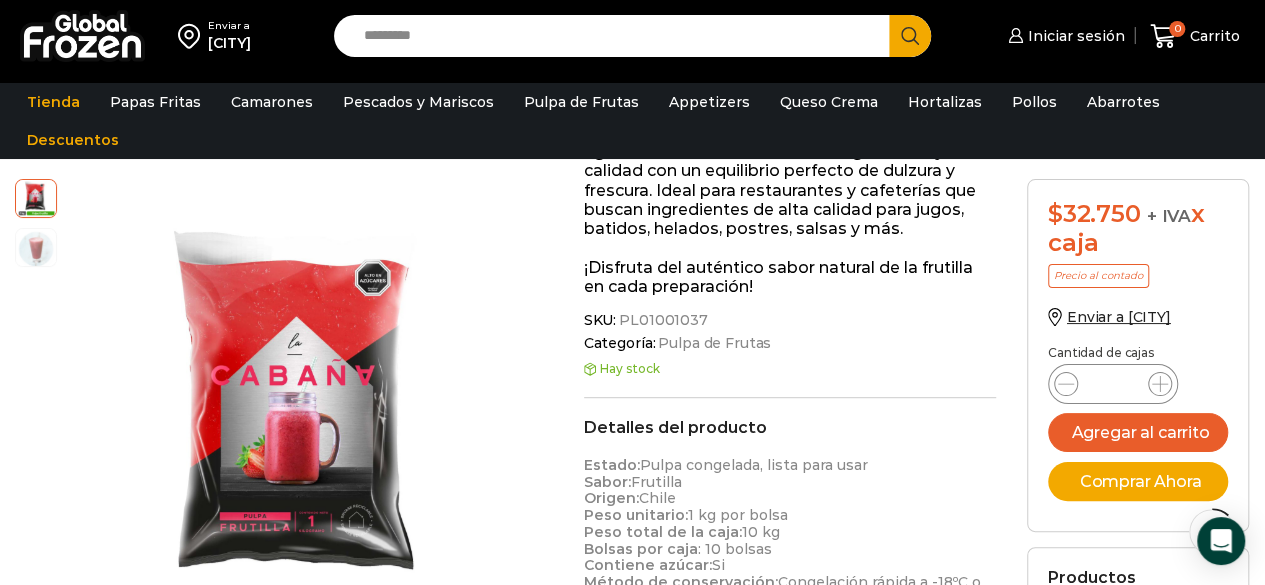 scroll, scrollTop: 348, scrollLeft: 0, axis: vertical 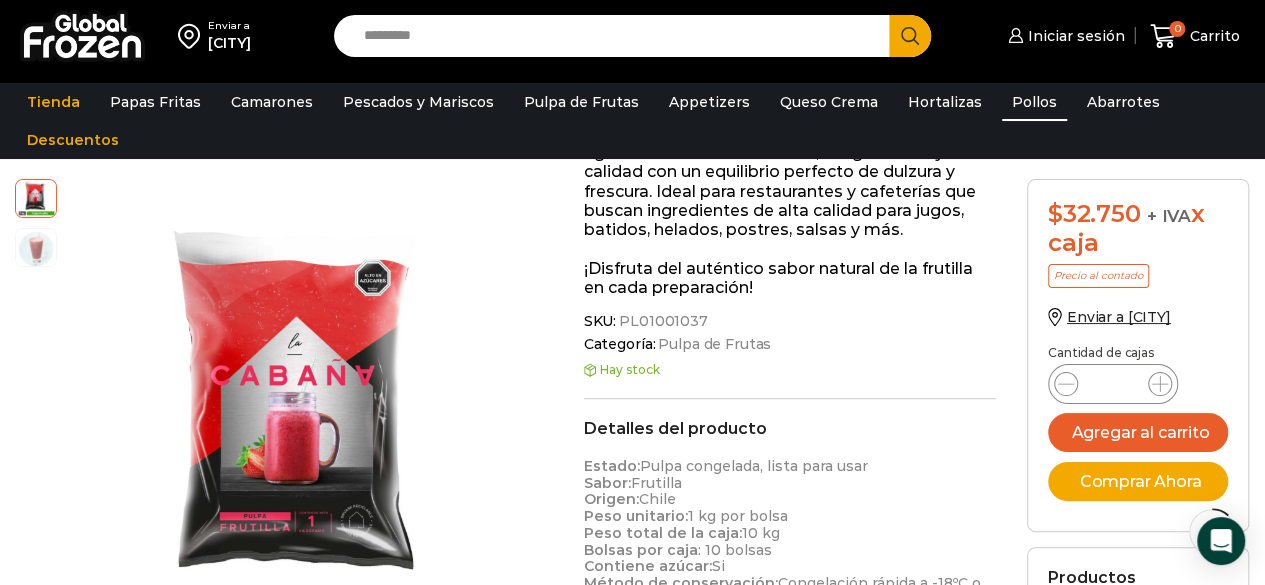 click on "Pollos" at bounding box center [1034, 102] 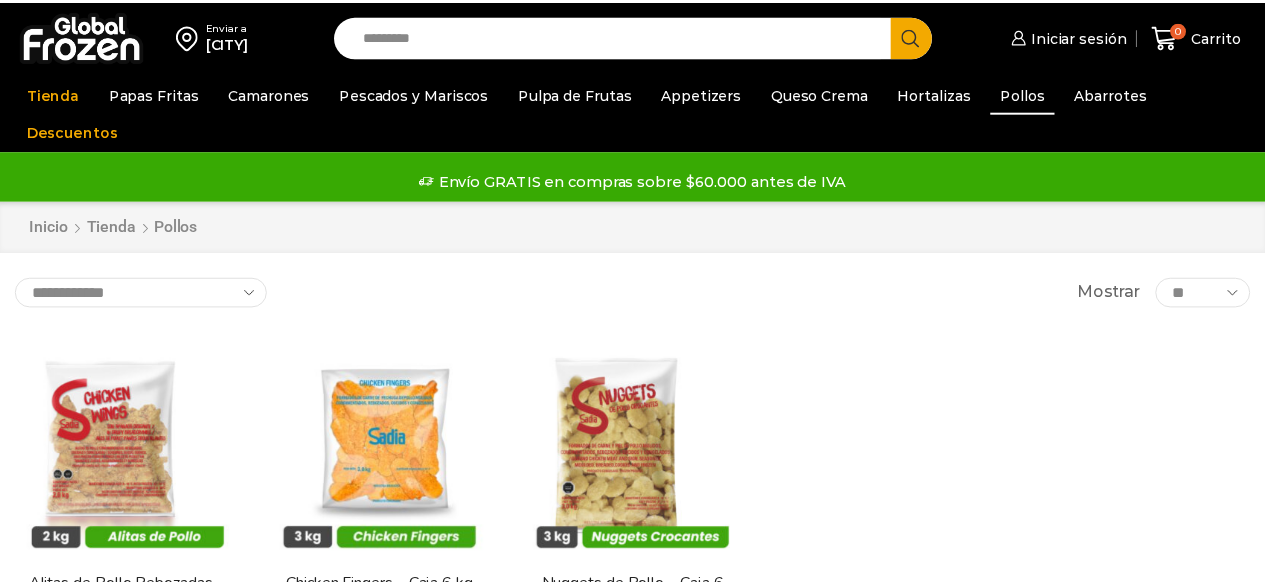 scroll, scrollTop: 0, scrollLeft: 0, axis: both 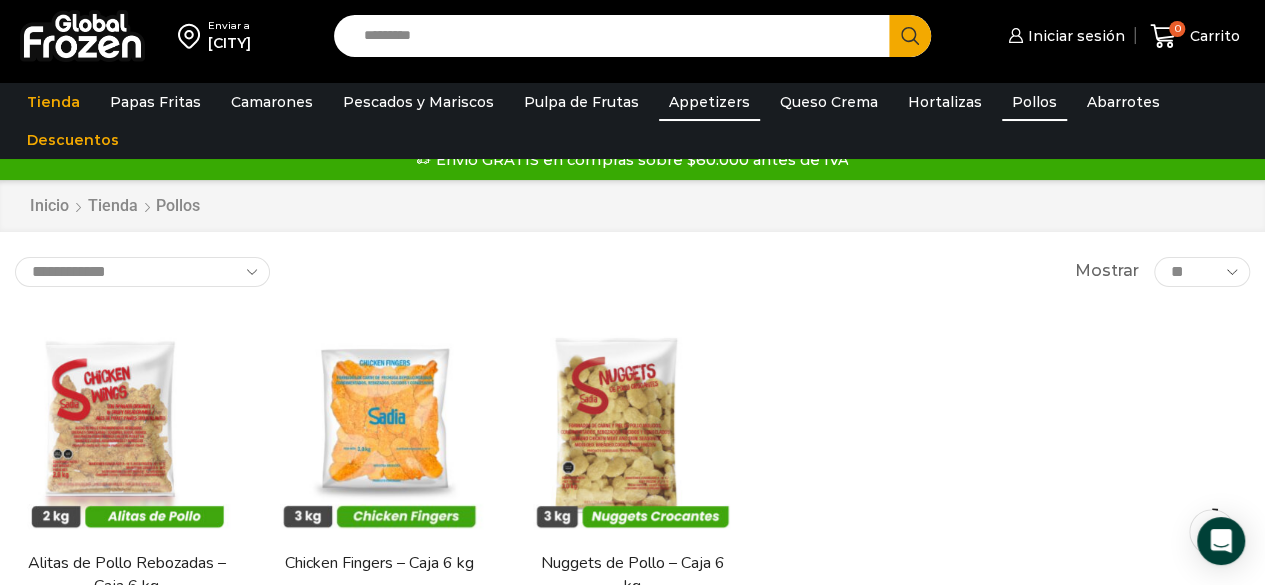 click on "Appetizers" at bounding box center (709, 102) 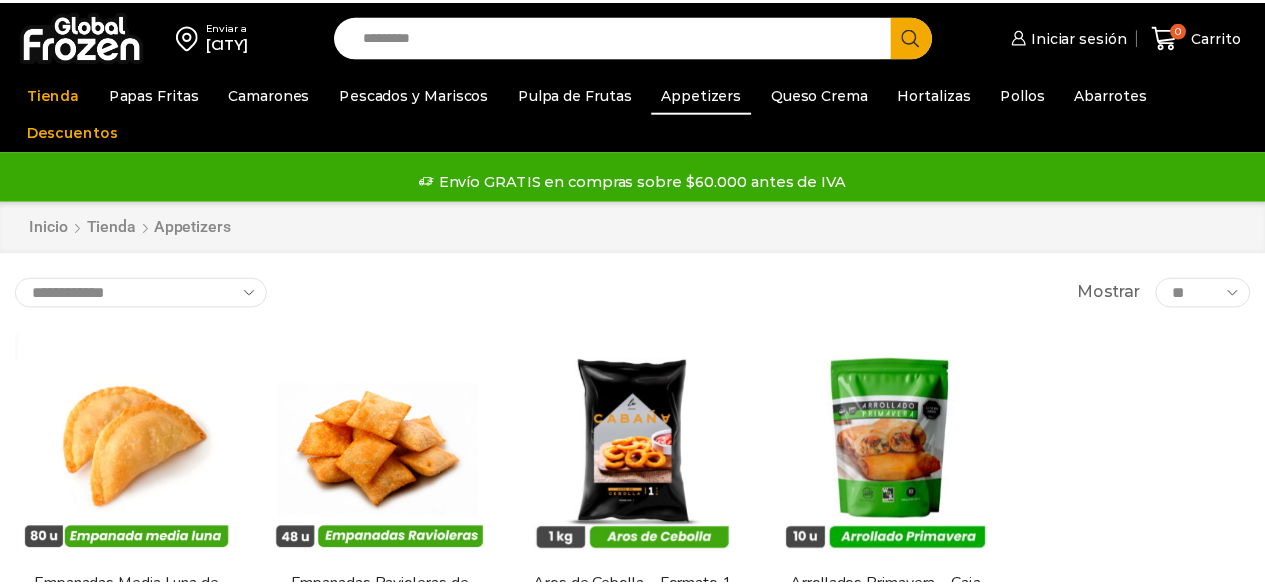 scroll, scrollTop: 0, scrollLeft: 0, axis: both 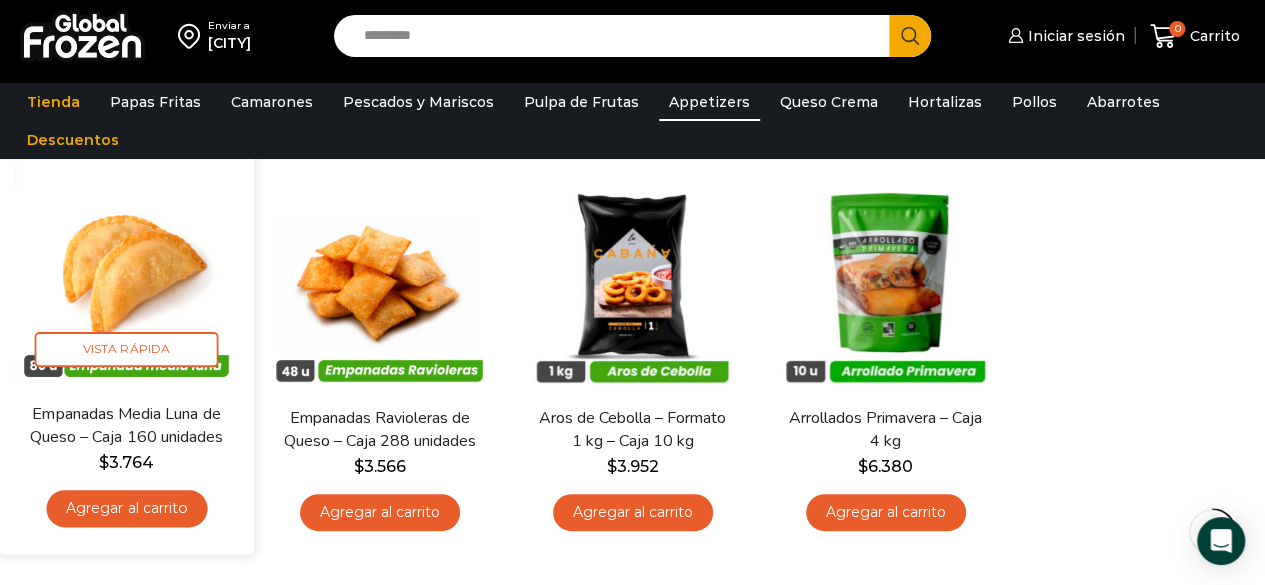 click on "$ 3.764" at bounding box center [126, 463] 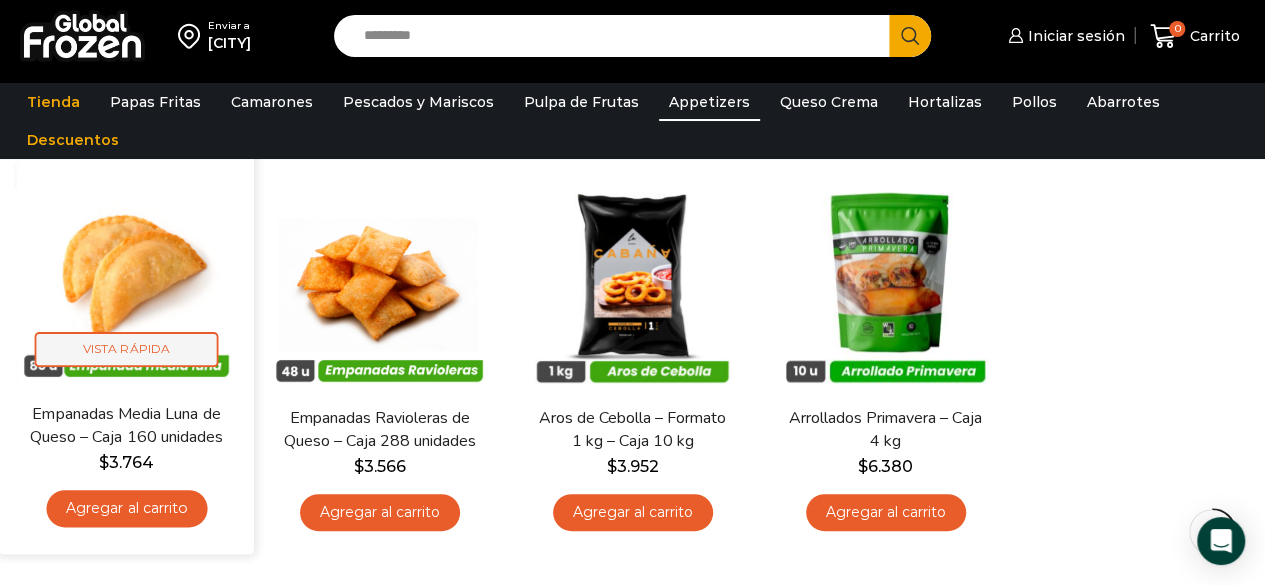 click on "Vista Rápida" at bounding box center (127, 349) 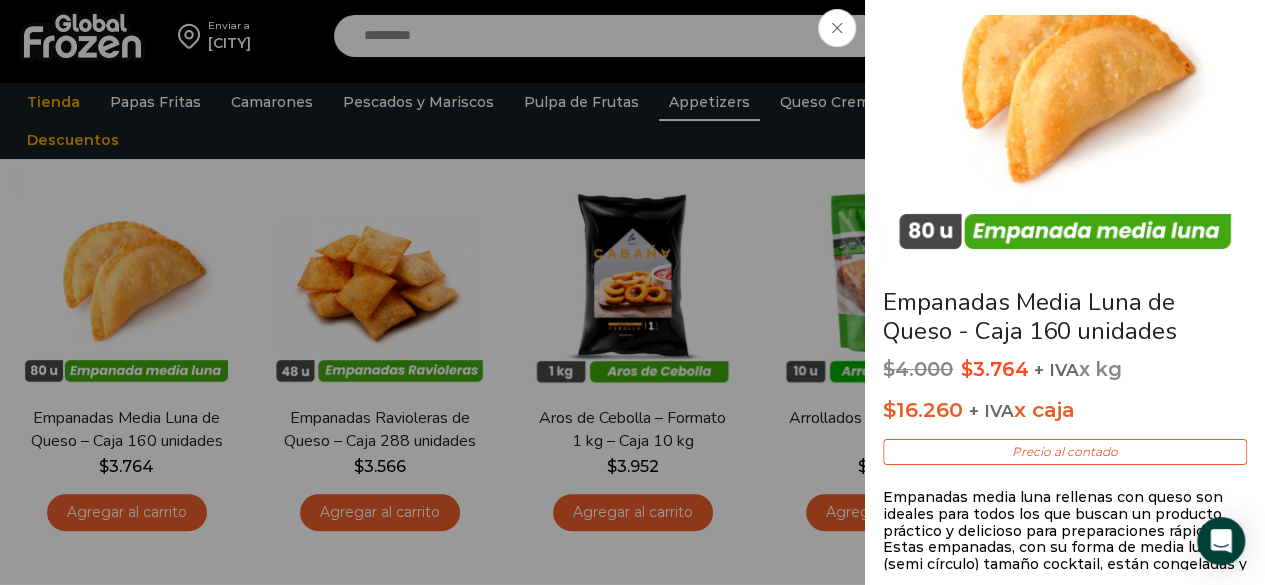 scroll, scrollTop: 114, scrollLeft: 0, axis: vertical 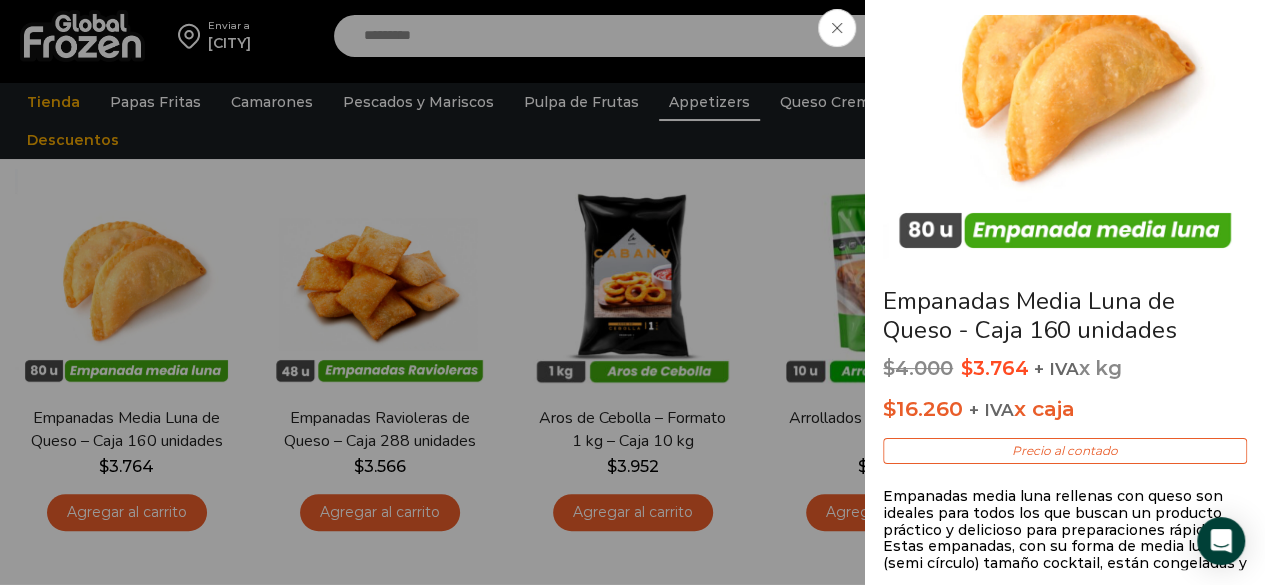 click on "Empanadas Media Luna de Queso - Caja 160 unidades
$ 4.000   Original price was: $4.000. $ 3.764 Current price is: $3.764.   + IVA  x kg
$ 16.260   + IVA  x caja
Precio al contado
Empanadas media luna rellenas con queso son ideales para todos los que buscan un producto práctico y delicioso para preparaciones rápidas. Estas empanadas, con su forma de media luna (semi círculo) tamaño cocktail, están congeladas y listas para freír. Cada empanada está elaborada con 20 gramos de masas y rellenas con 7 gramos de queso, logrando un balance perfecto entre textura y sabor. Una opción atractiva para cócteles, reuniones o eventos.
$" at bounding box center [632, -174] 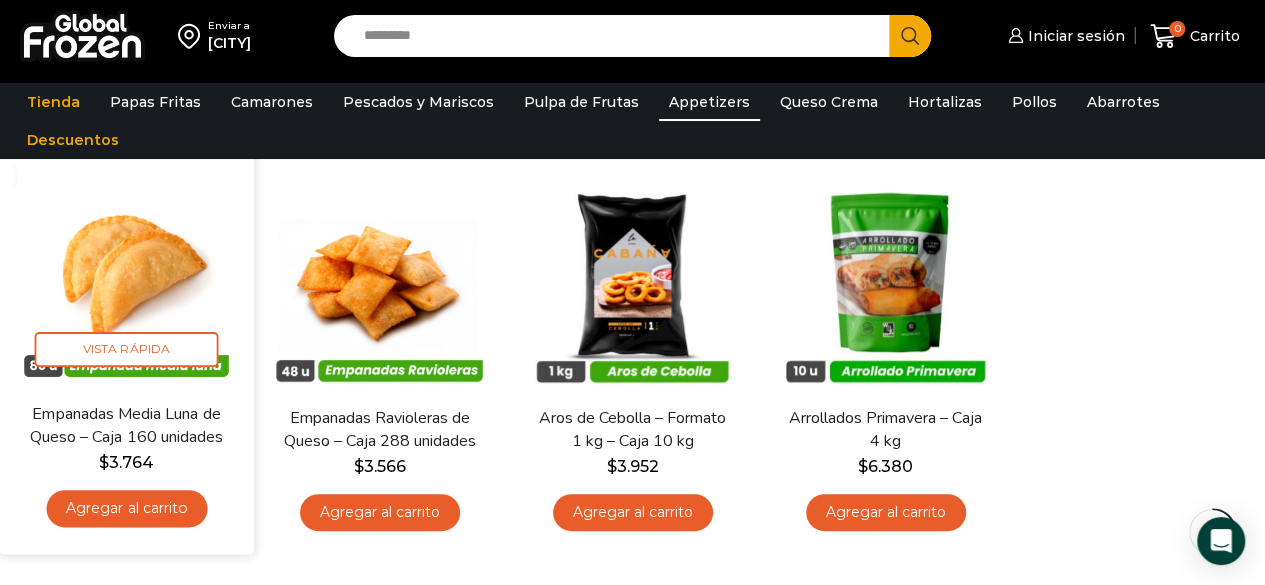 click on "Agregar al carrito" at bounding box center [126, 508] 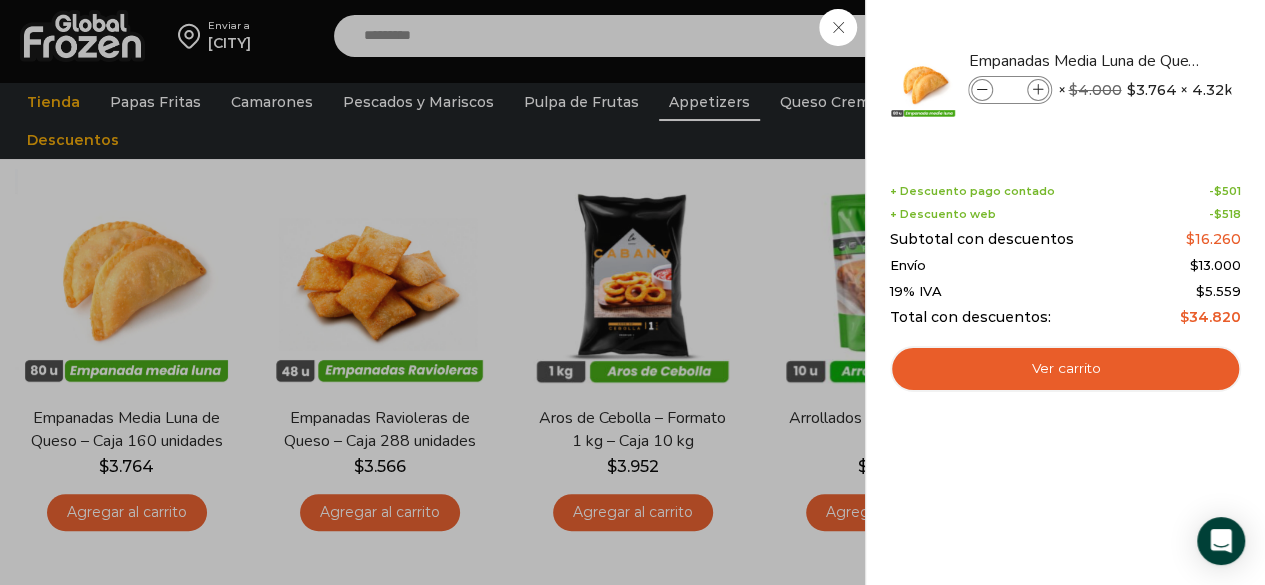 click on "Envío" at bounding box center [908, 266] 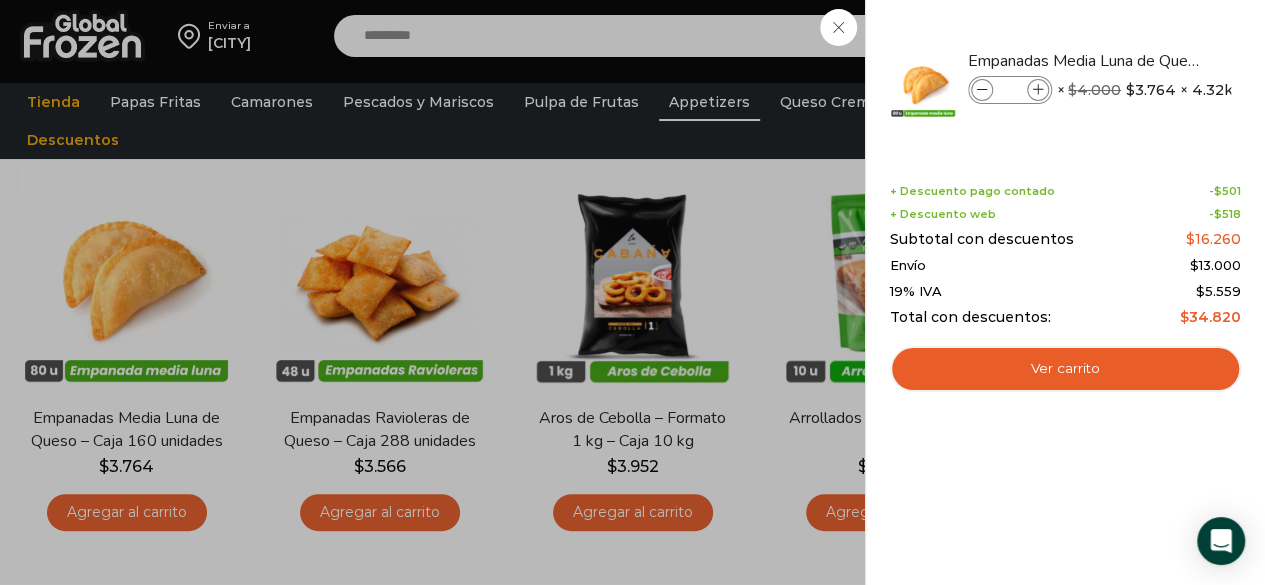 click on "1
Carrito
1
1
Shopping Cart
*" at bounding box center [1195, 36] 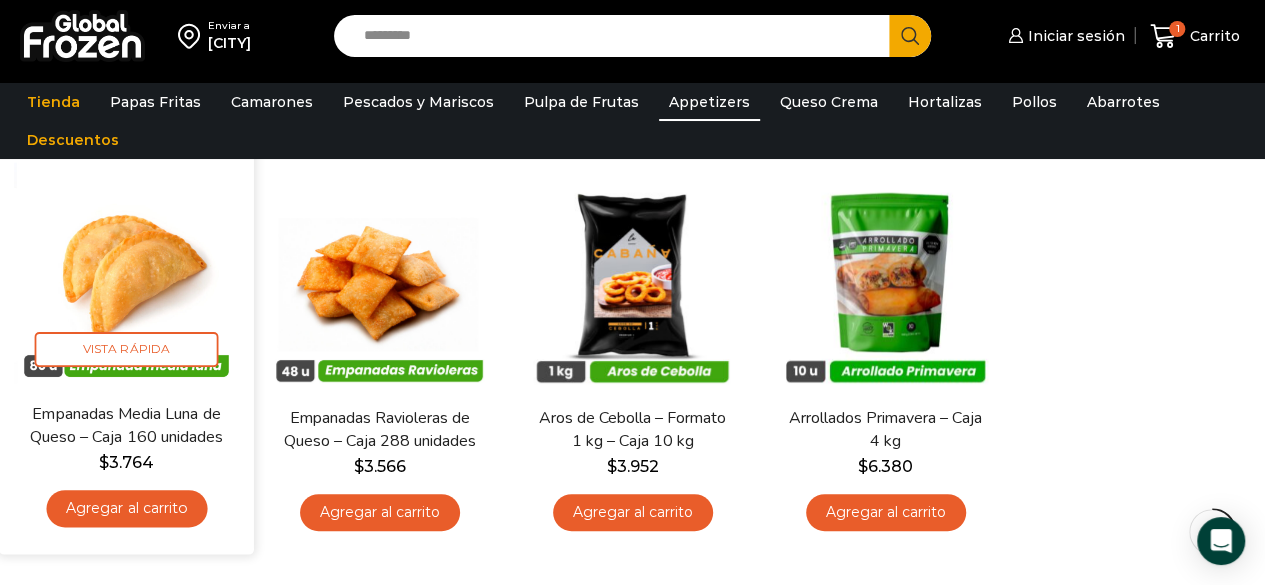 click at bounding box center (126, 275) 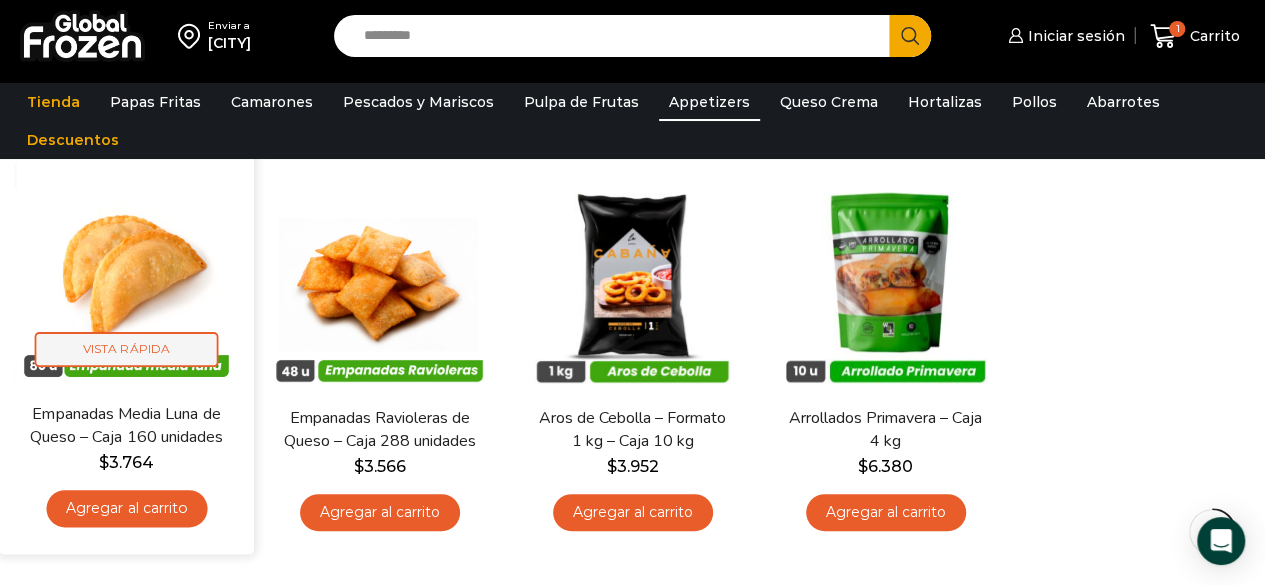 click on "Vista Rápida" at bounding box center (127, 349) 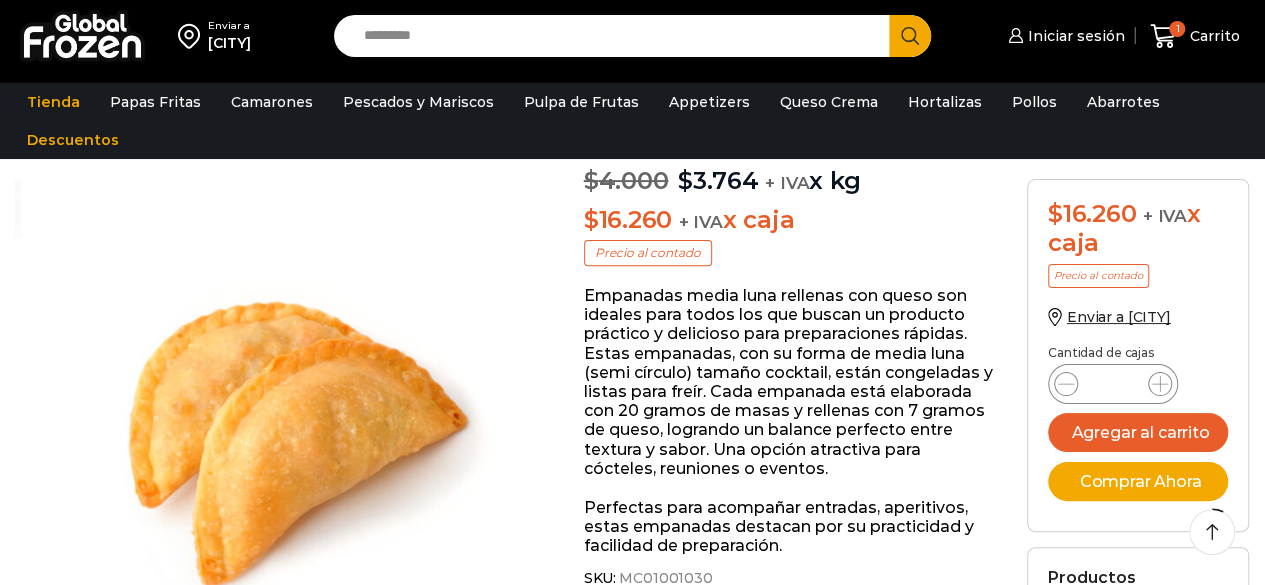 scroll, scrollTop: 214, scrollLeft: 0, axis: vertical 